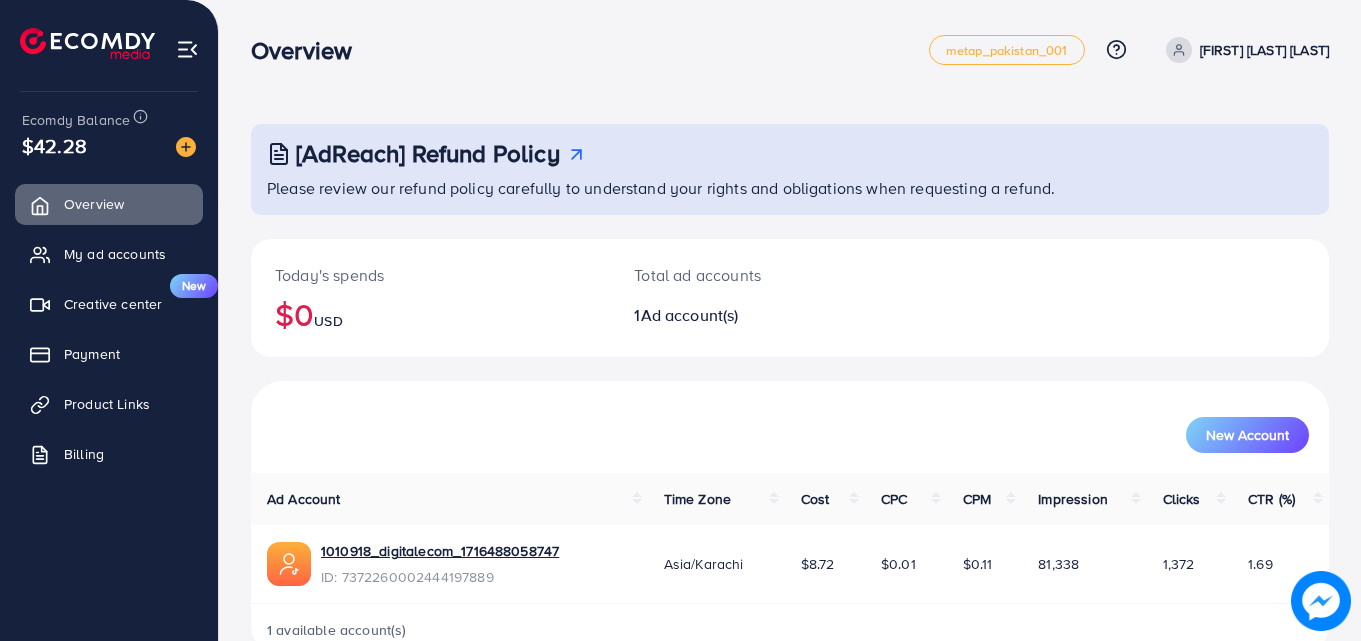 scroll, scrollTop: 47, scrollLeft: 0, axis: vertical 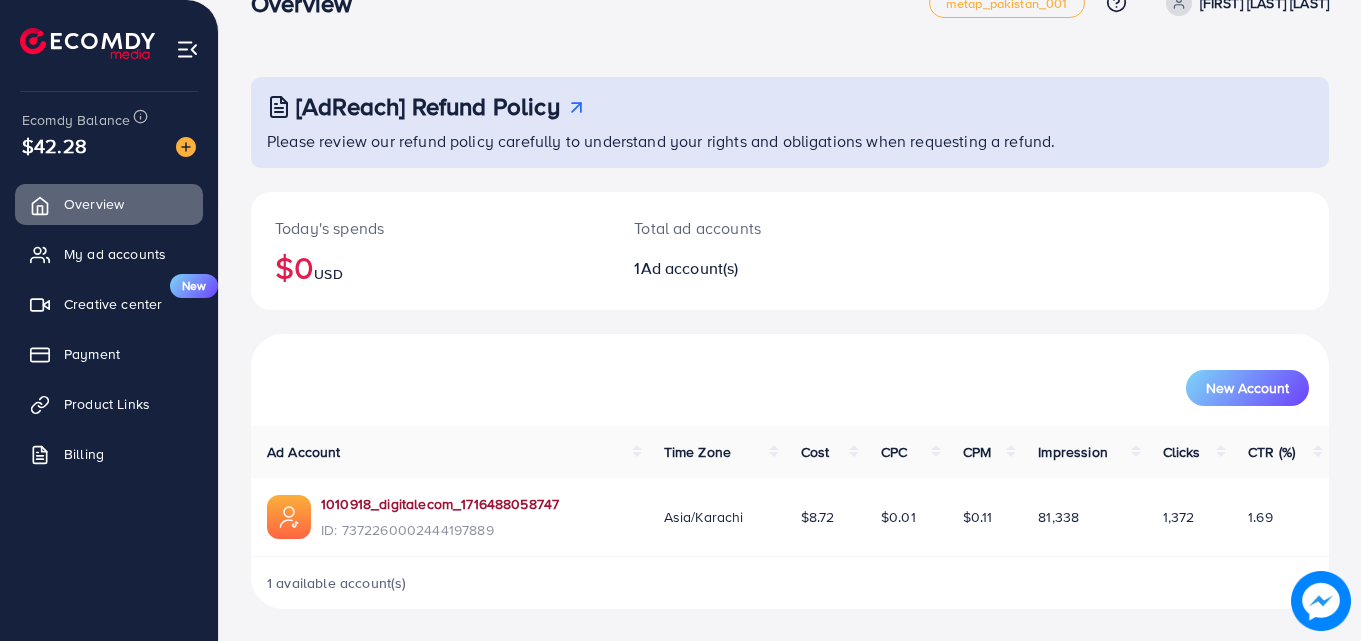 click on "1010918_digitalecom_1716488058747" at bounding box center [440, 504] 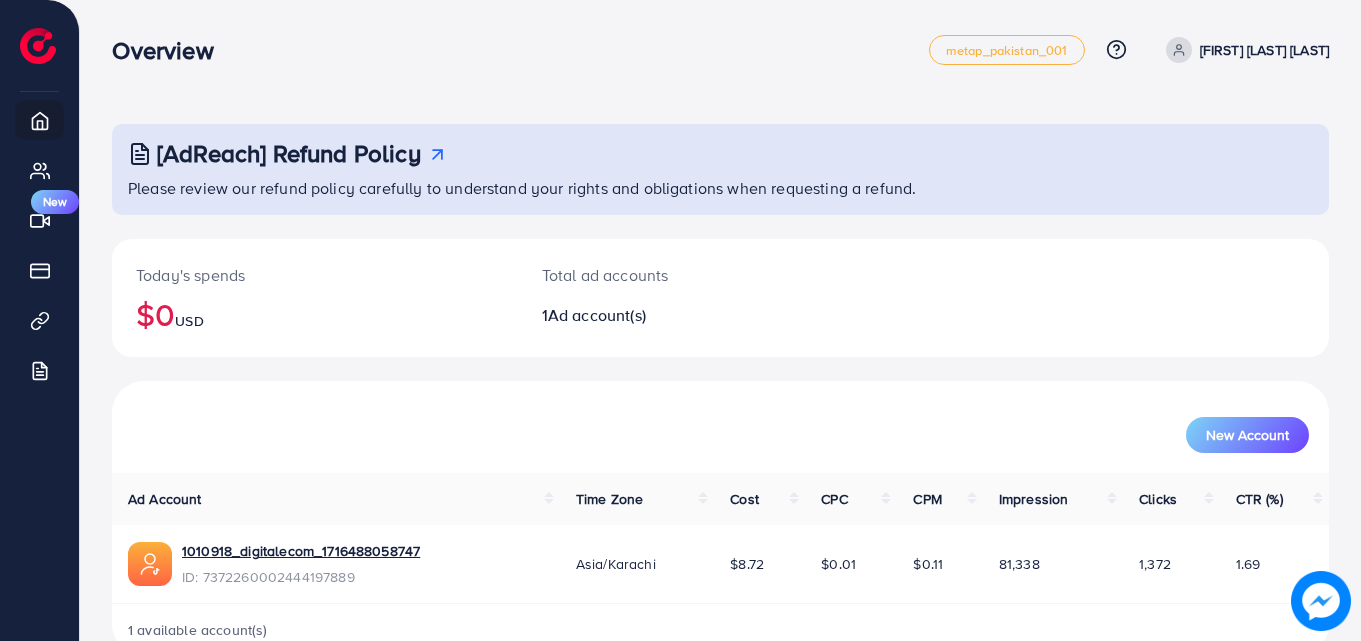 scroll, scrollTop: 0, scrollLeft: 0, axis: both 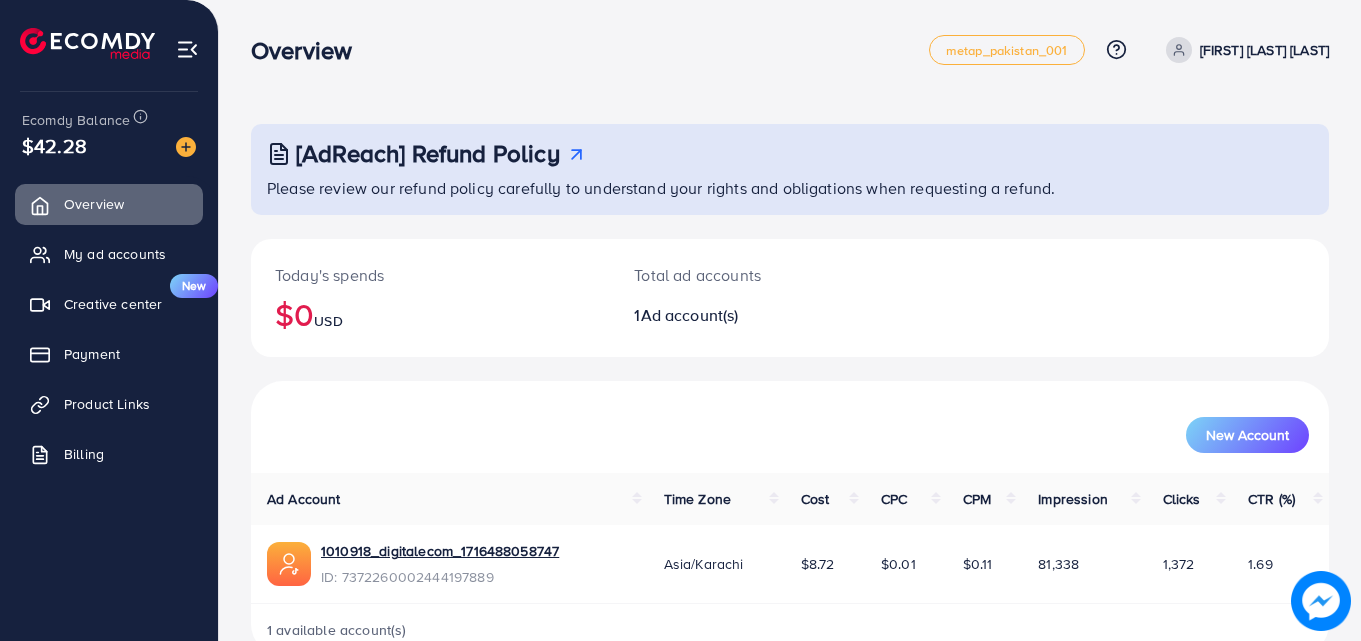click at bounding box center (187, 49) 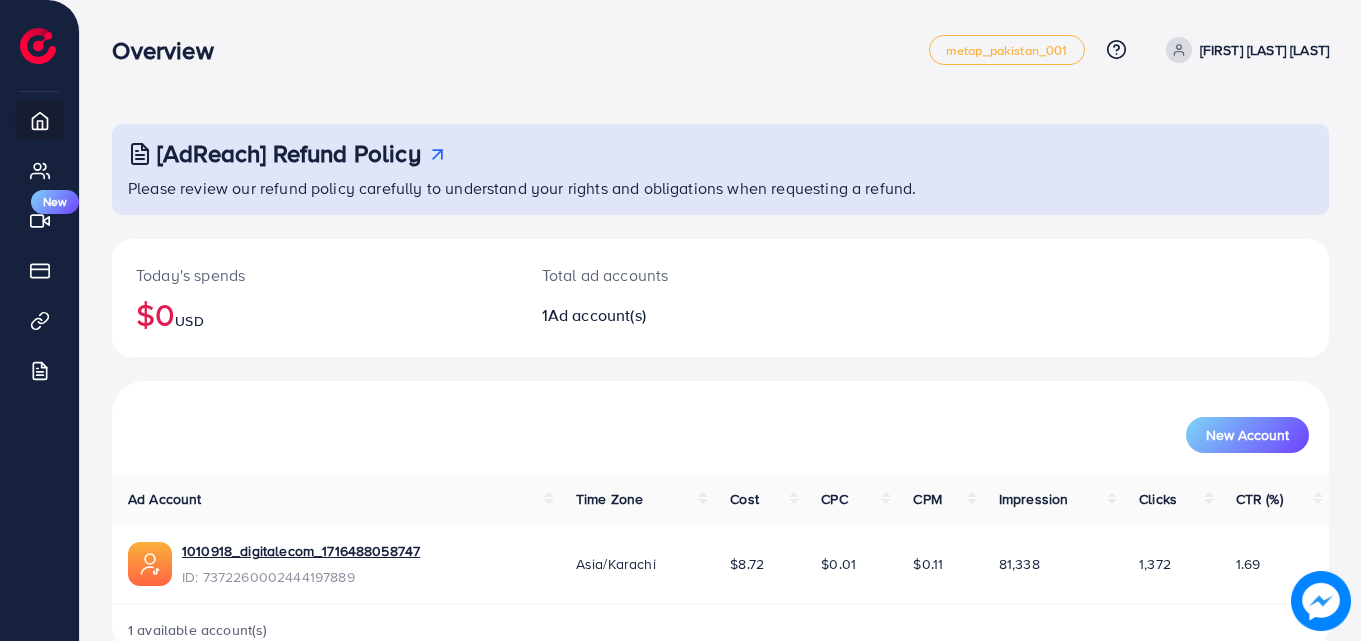 click 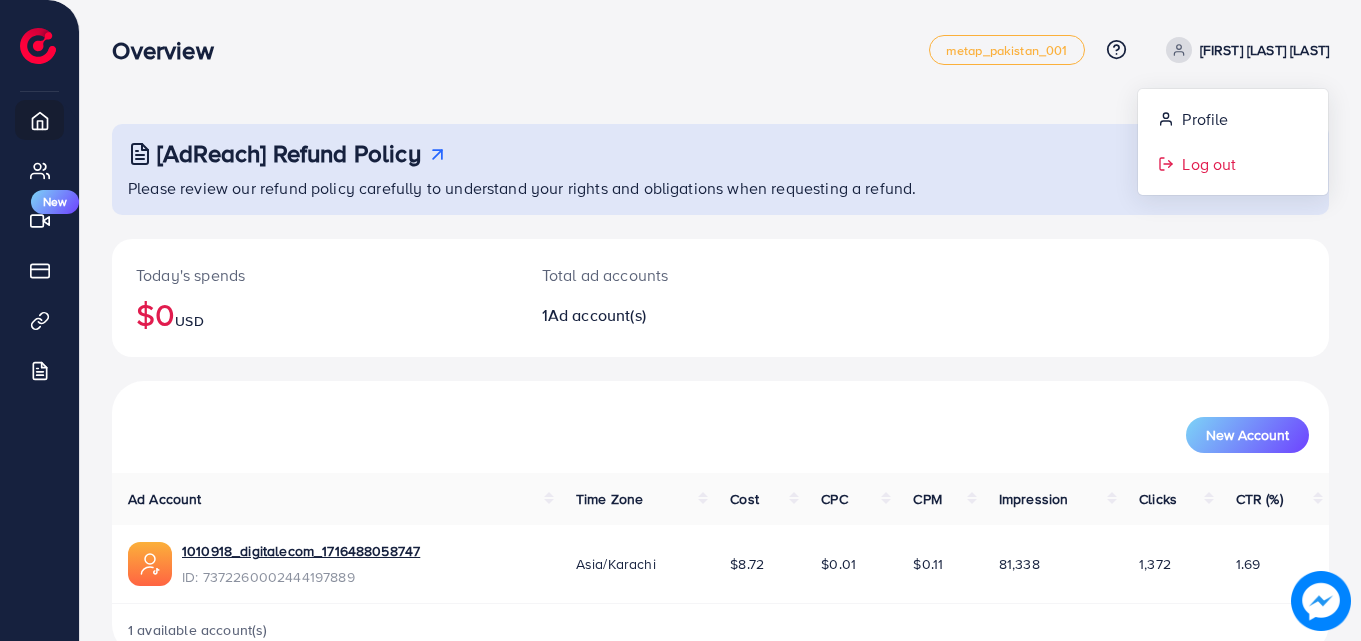 click on "Log out" at bounding box center (1233, 164) 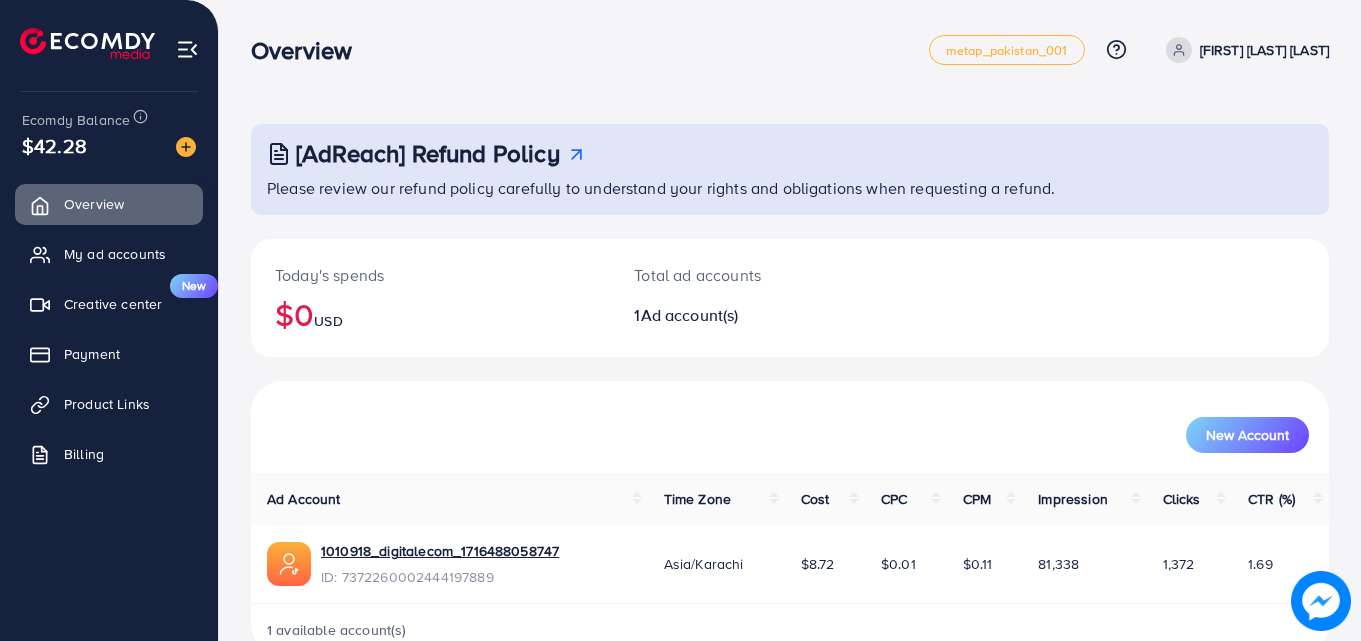 scroll, scrollTop: 47, scrollLeft: 0, axis: vertical 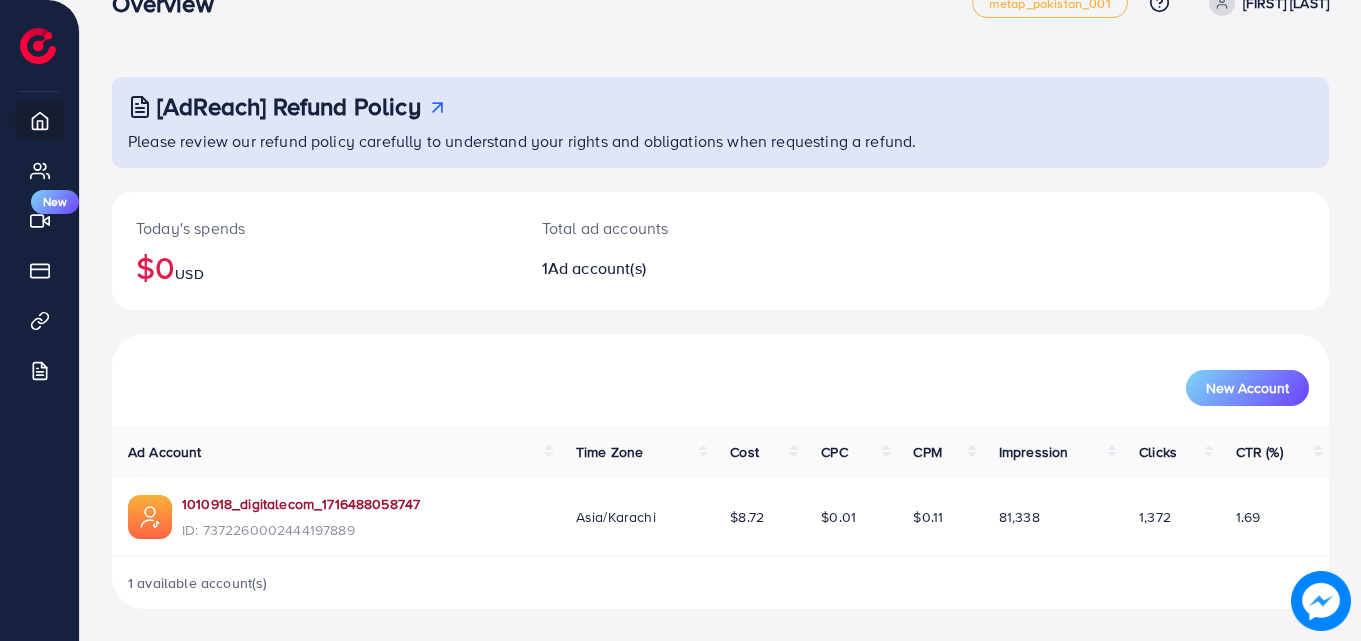 click on "1010918_digitalecom_1716488058747" at bounding box center [301, 504] 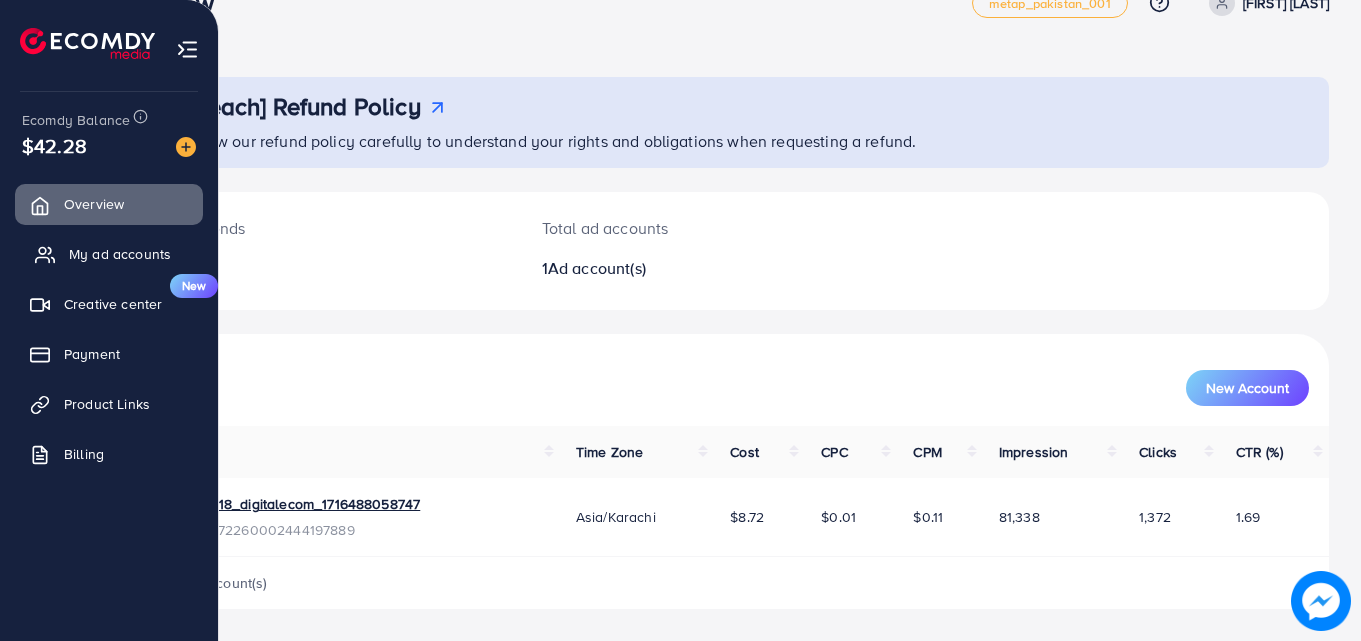 click on "My ad accounts" at bounding box center (120, 254) 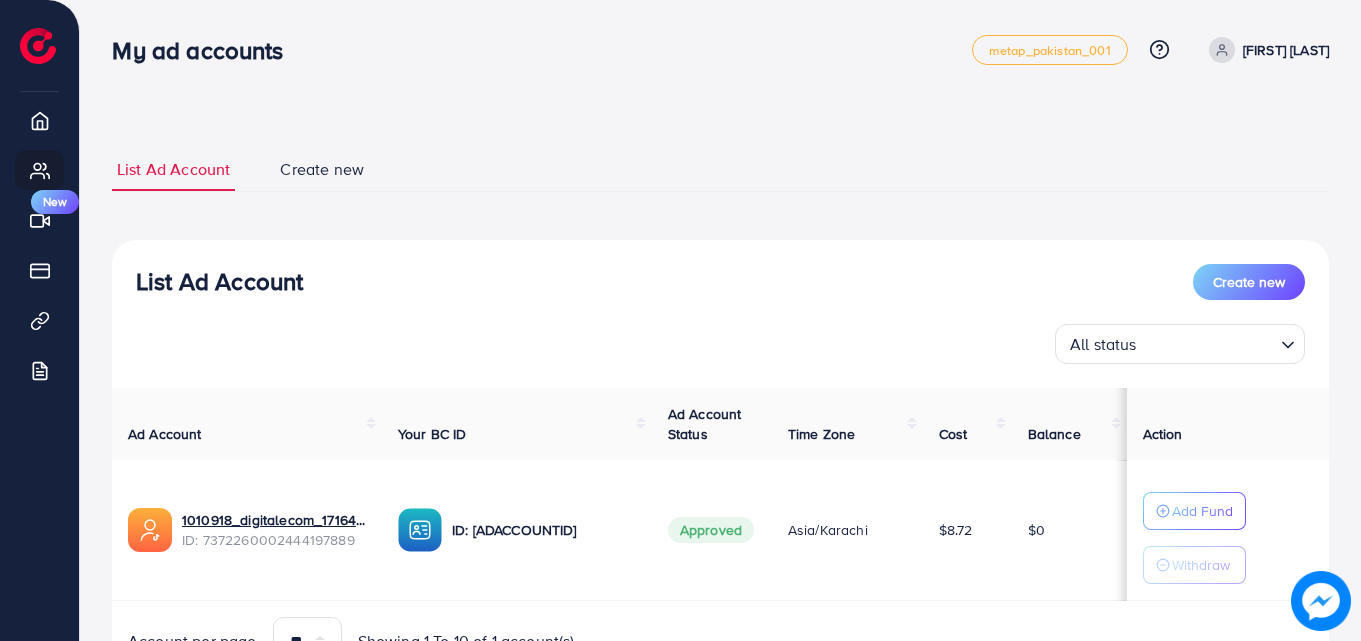 scroll, scrollTop: 104, scrollLeft: 0, axis: vertical 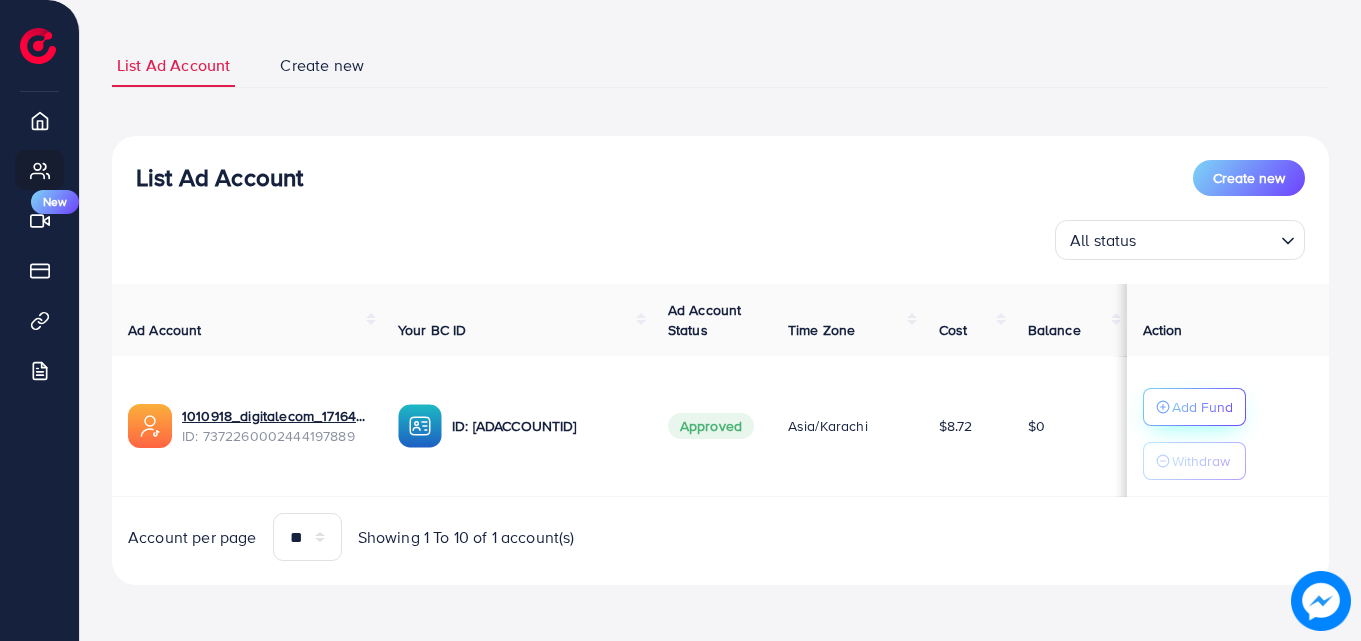 click on "Add Fund" at bounding box center (1202, 407) 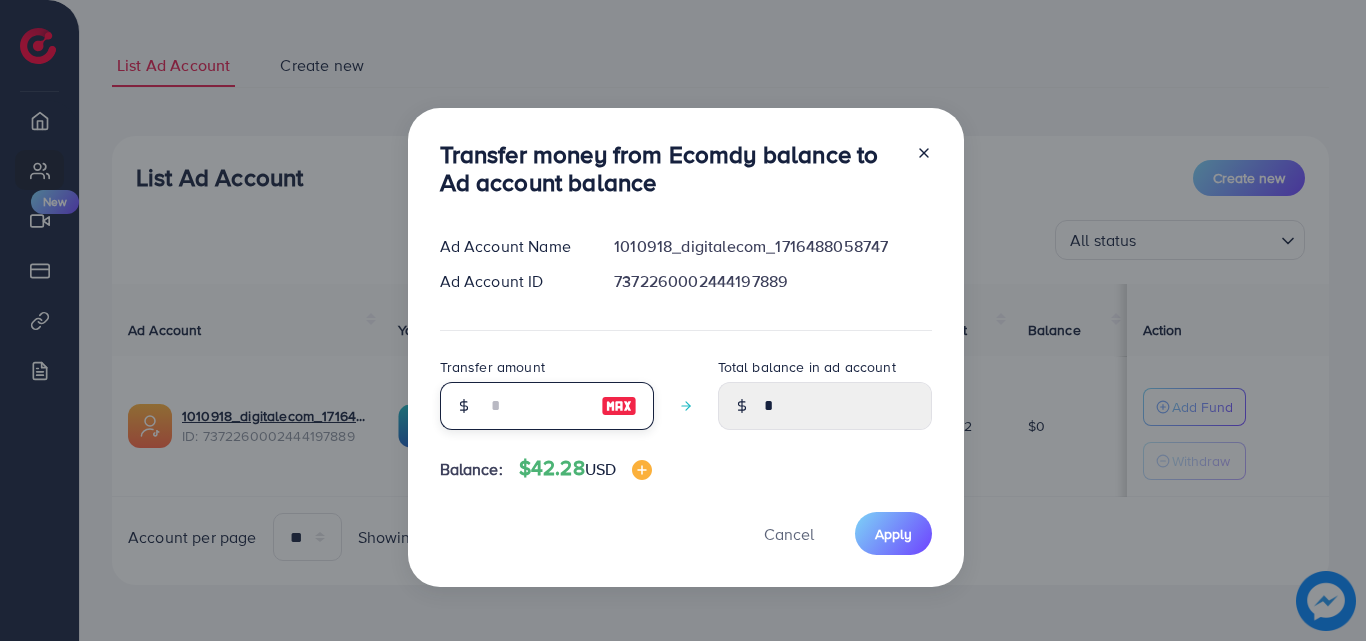 click at bounding box center [536, 406] 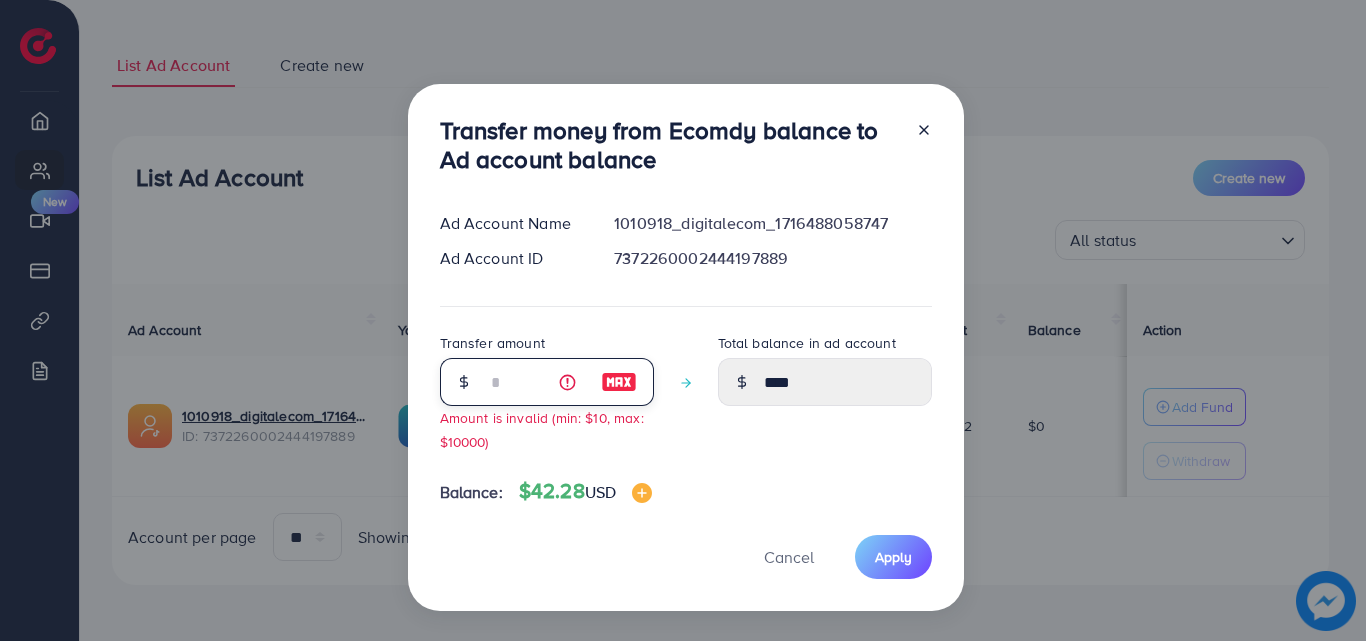 type on "*" 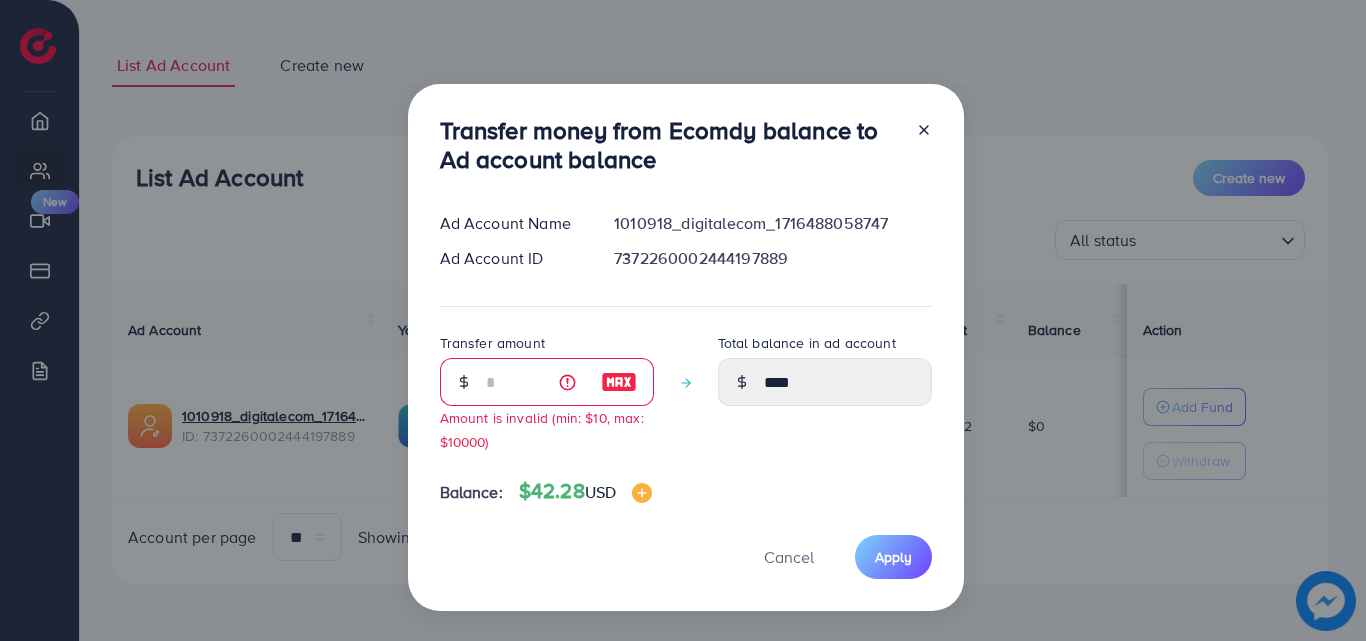 click 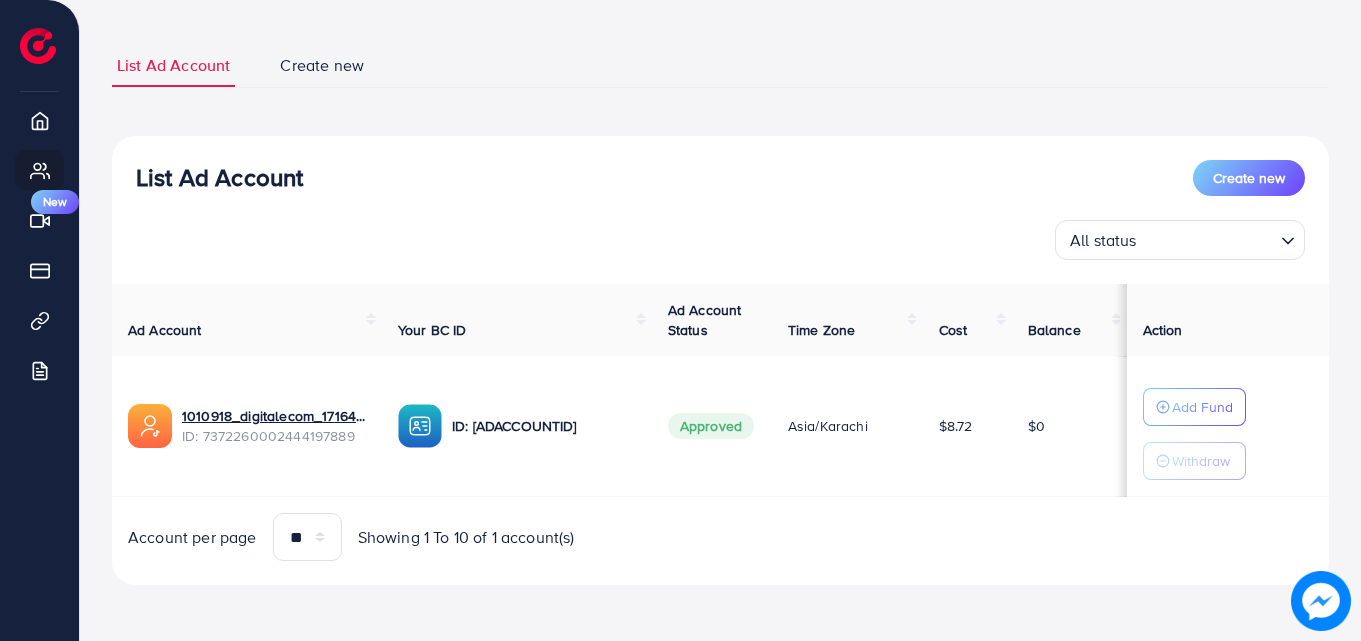 click on "**********" at bounding box center [720, 314] 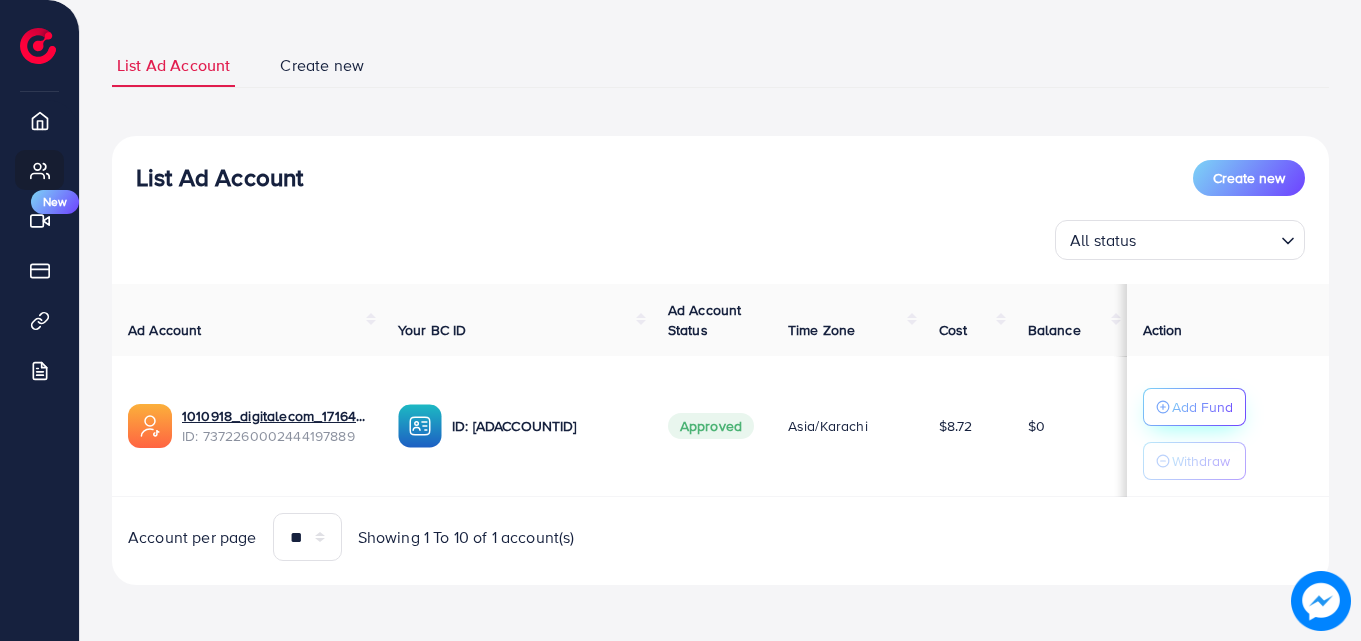 click on "Add Fund" at bounding box center (1202, 407) 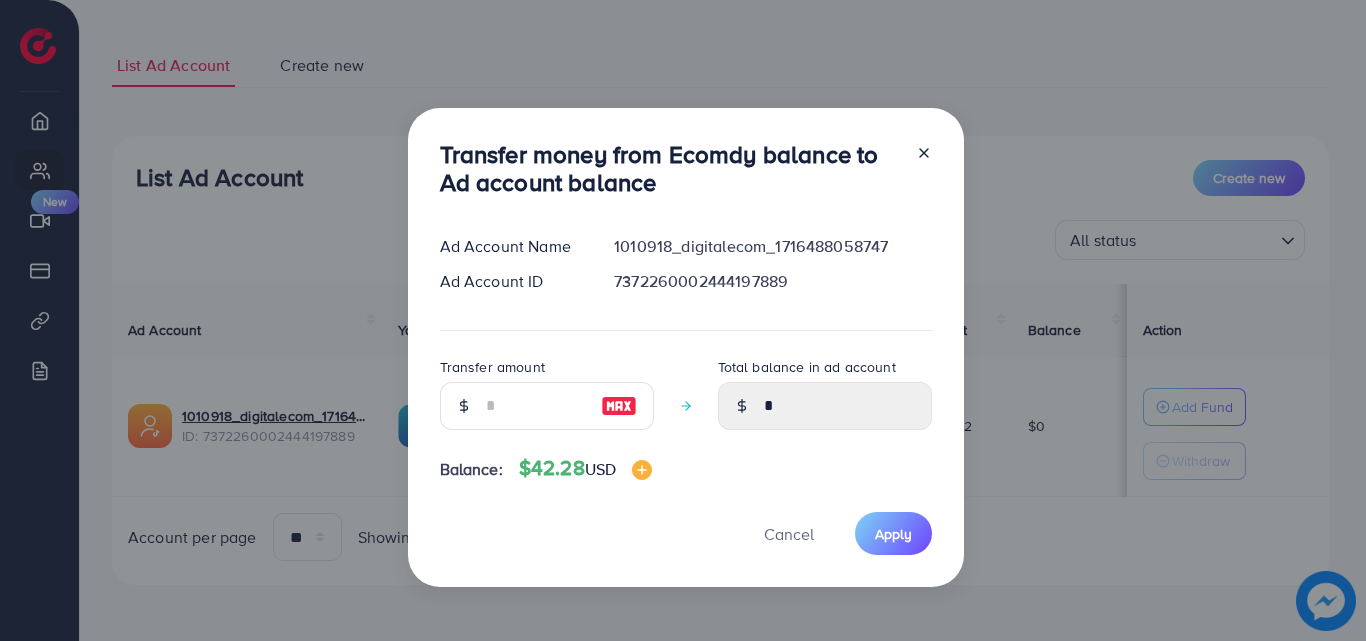 click on "Transfer money from Ecomdy balance to Ad account balance   Ad Account Name   1010918_digitalecom_1716488058747   Ad Account ID   7372260002444197889   Transfer amount   Total balance in ad account  * Balance:  $42.28  USD   Cancel   Apply" at bounding box center [683, 320] 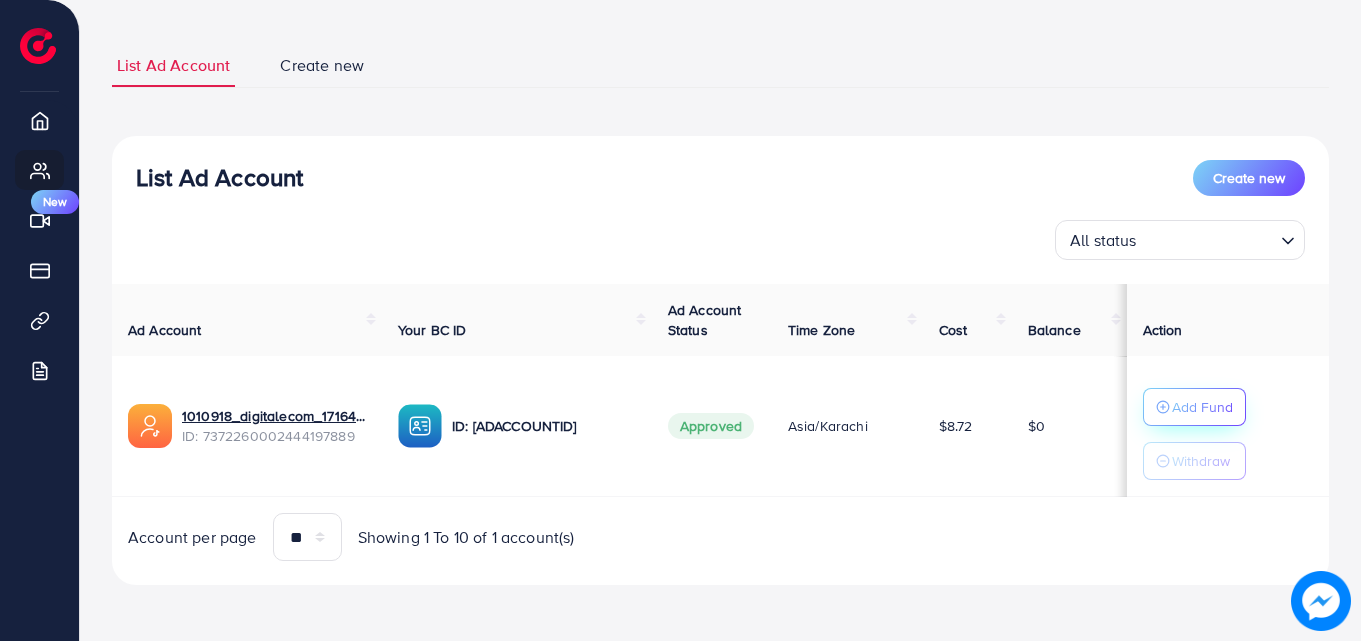 click on "Add Fund" at bounding box center [1202, 407] 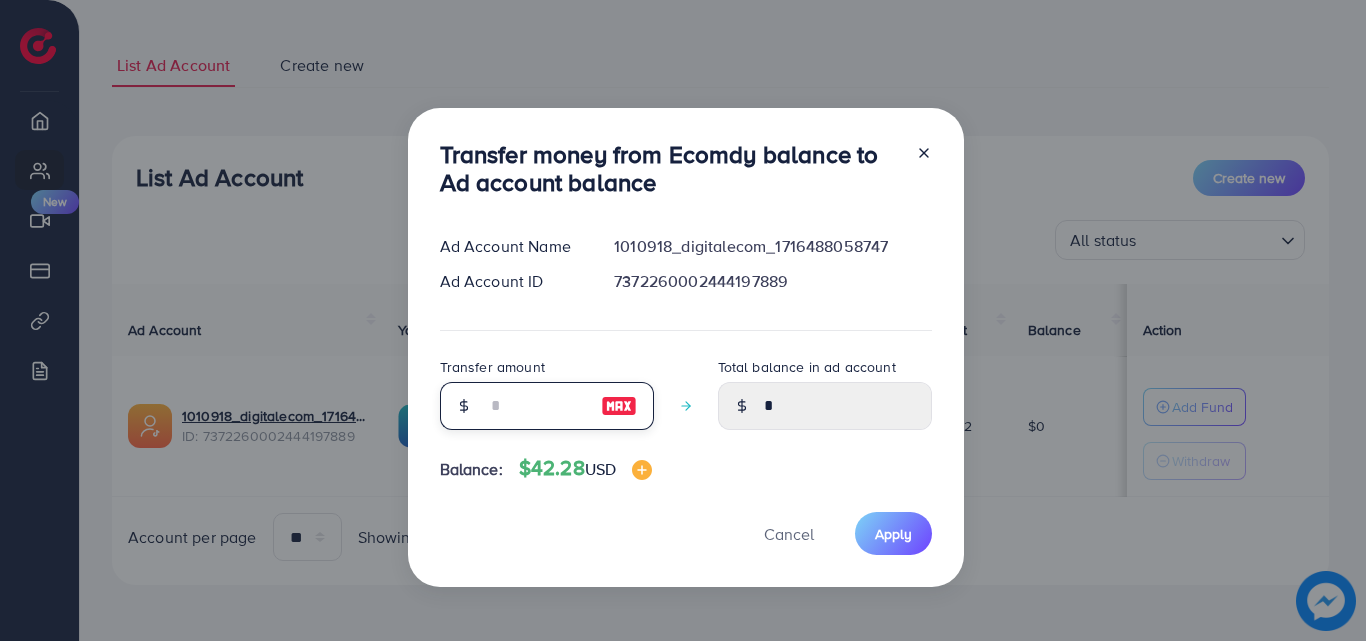 click at bounding box center (536, 406) 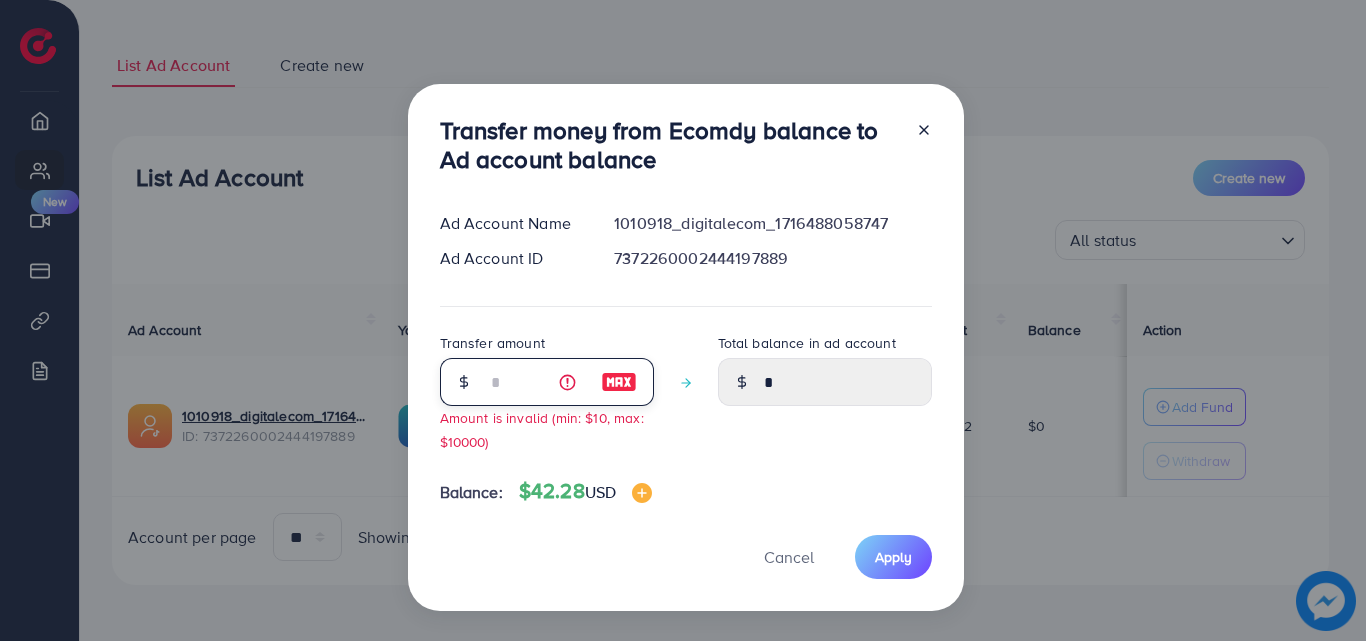 type on "****" 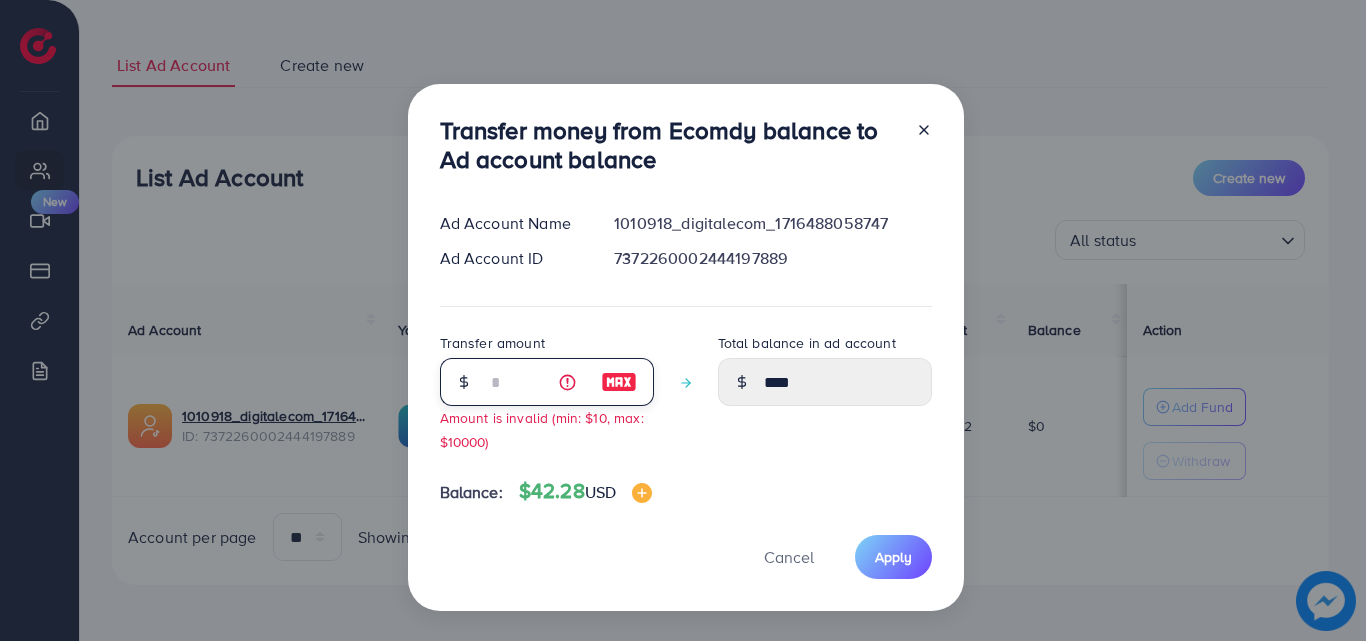 type on "**" 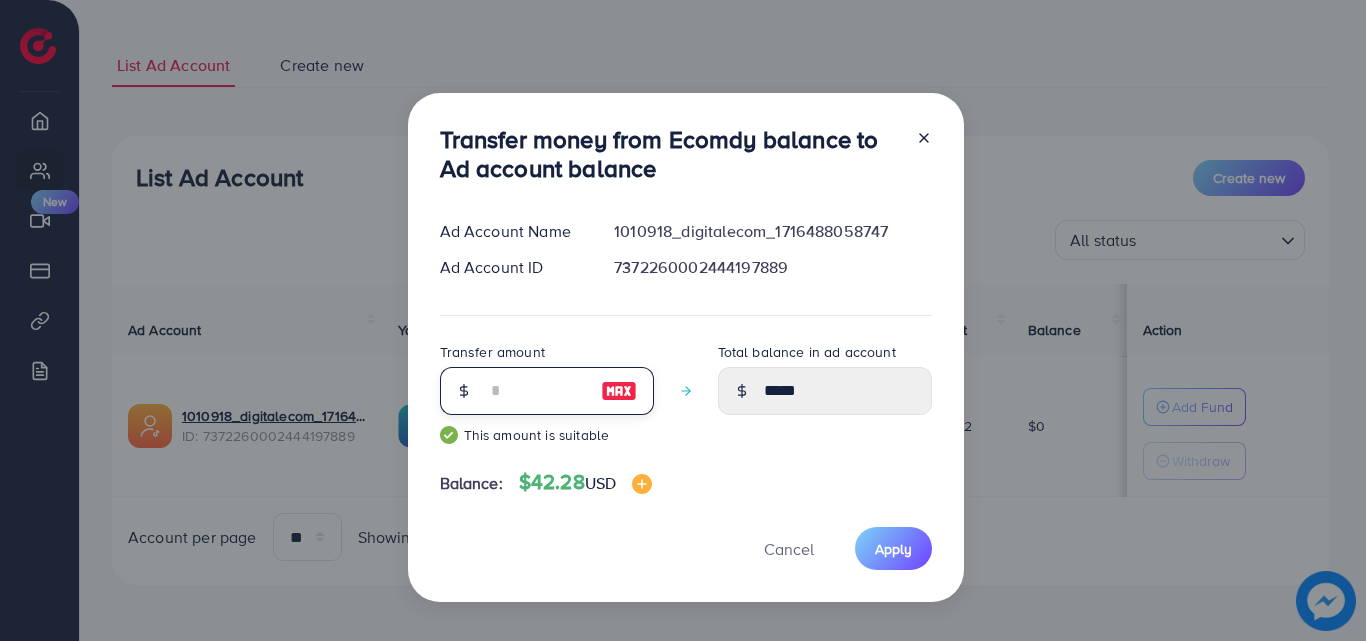 type on "**" 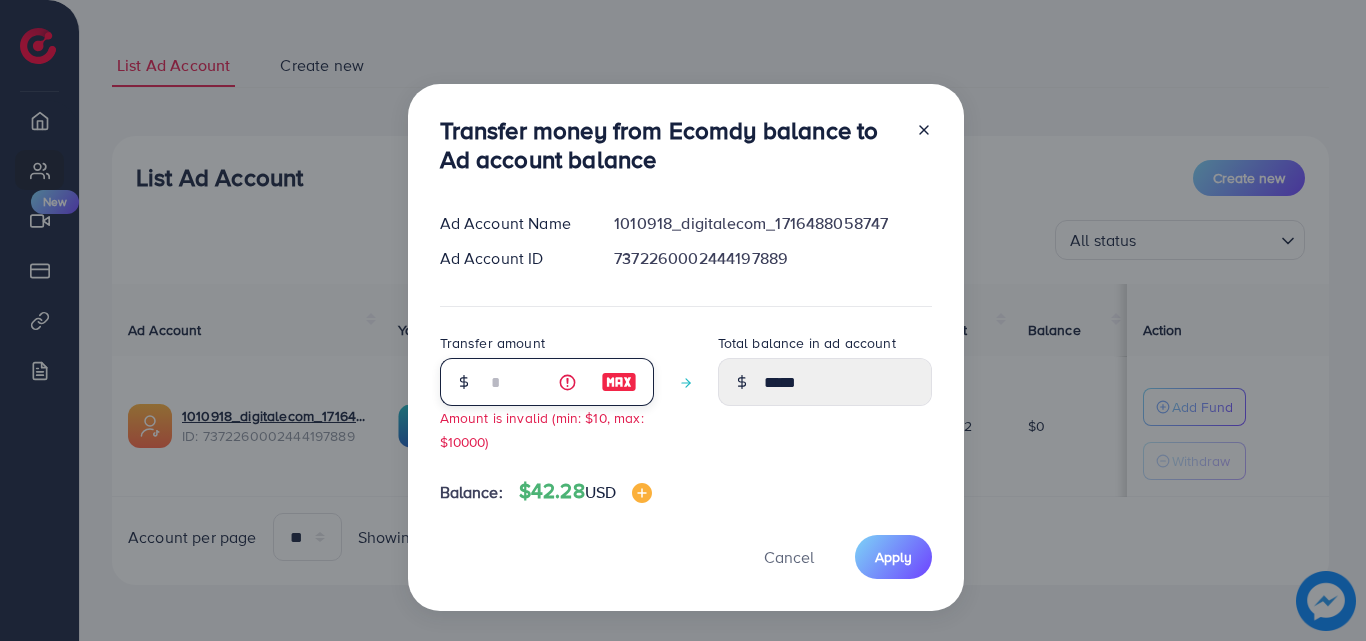 type on "****" 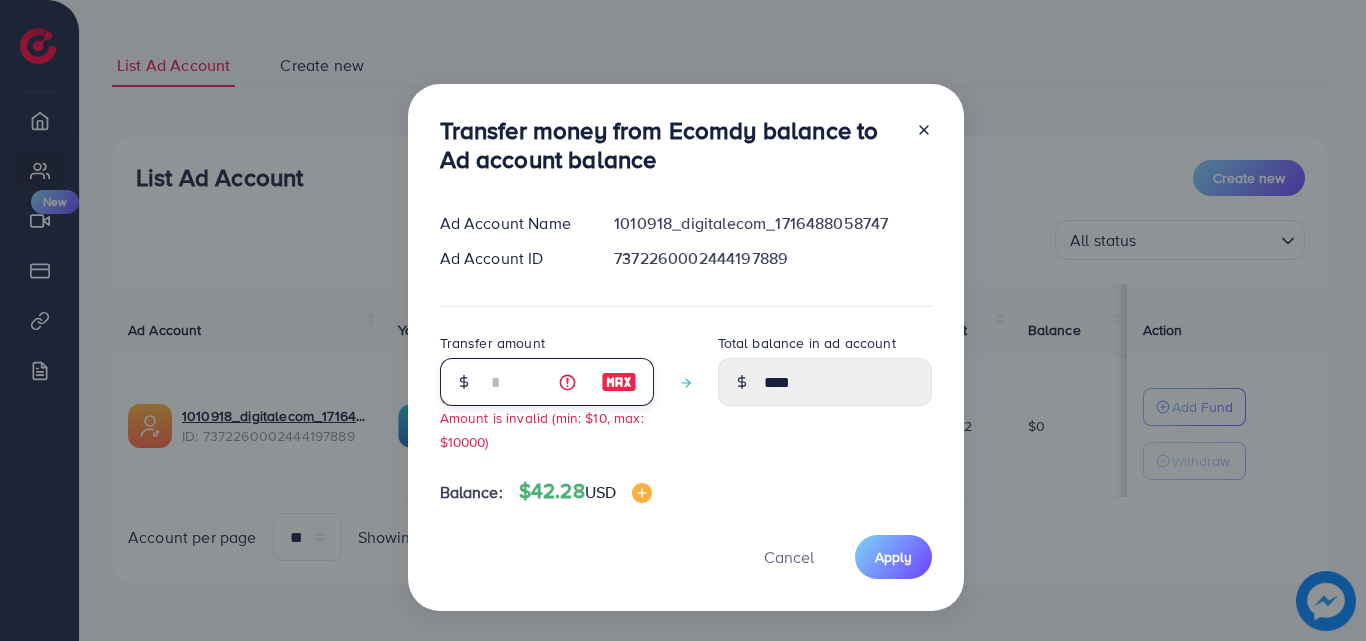 type 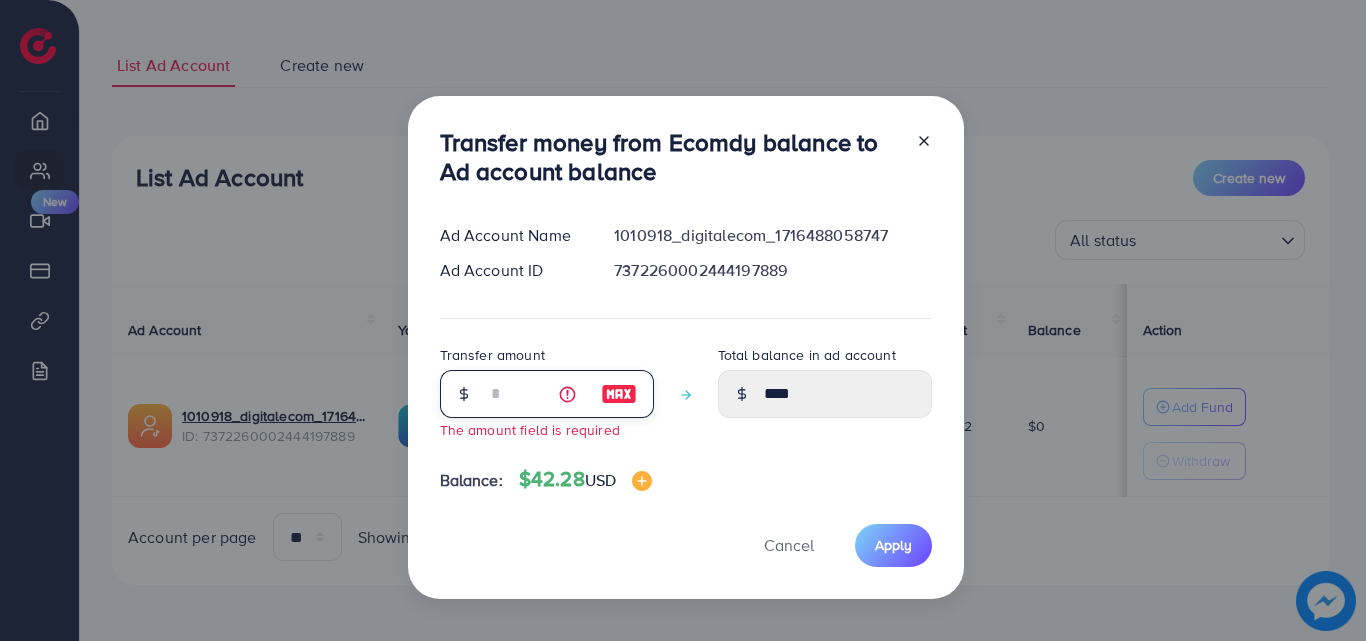 type on "****" 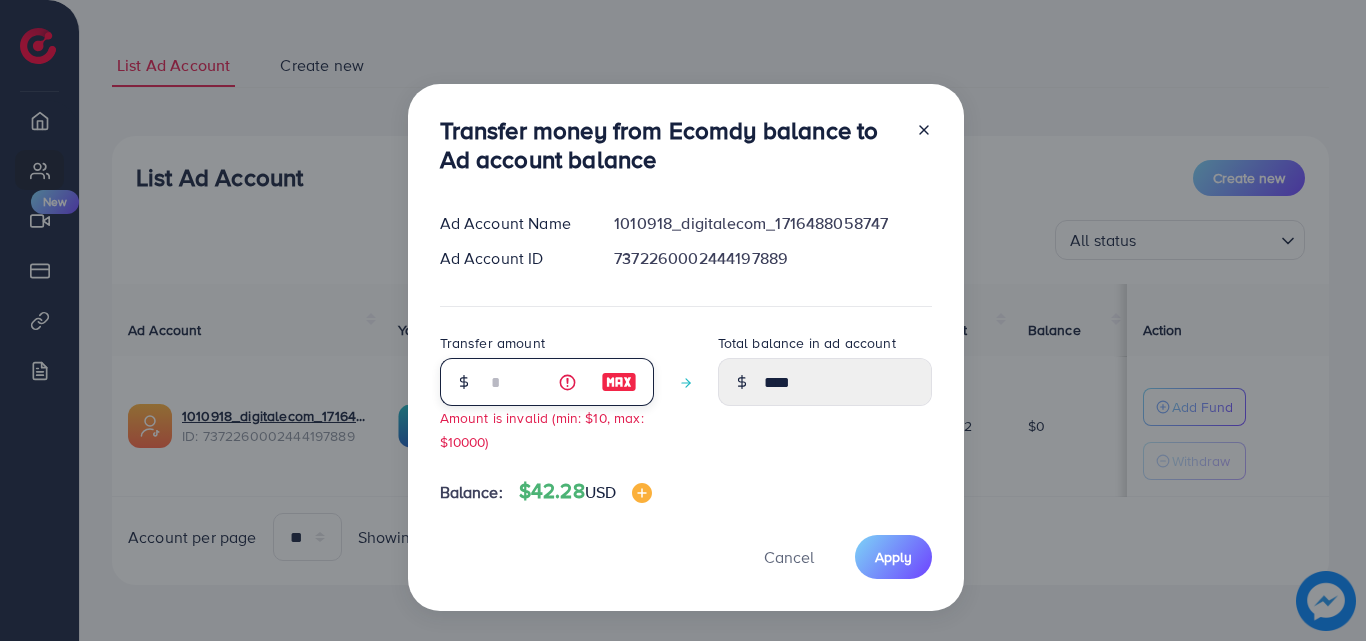 type on "****" 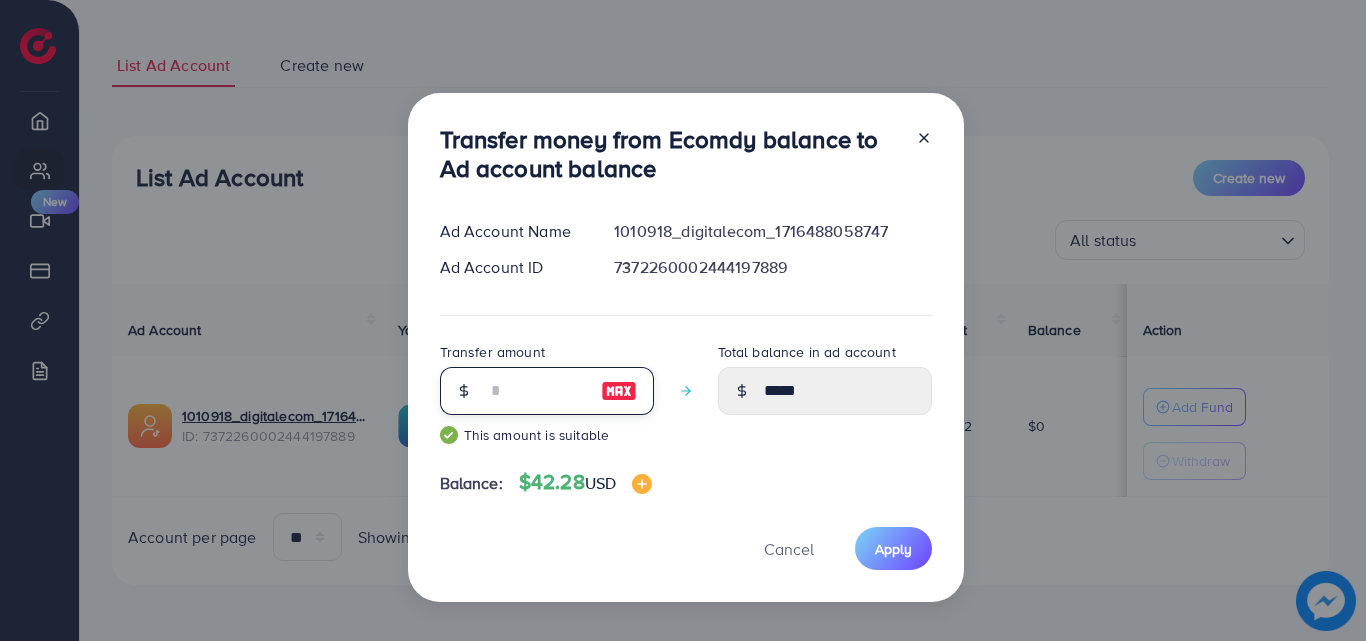 type on "**" 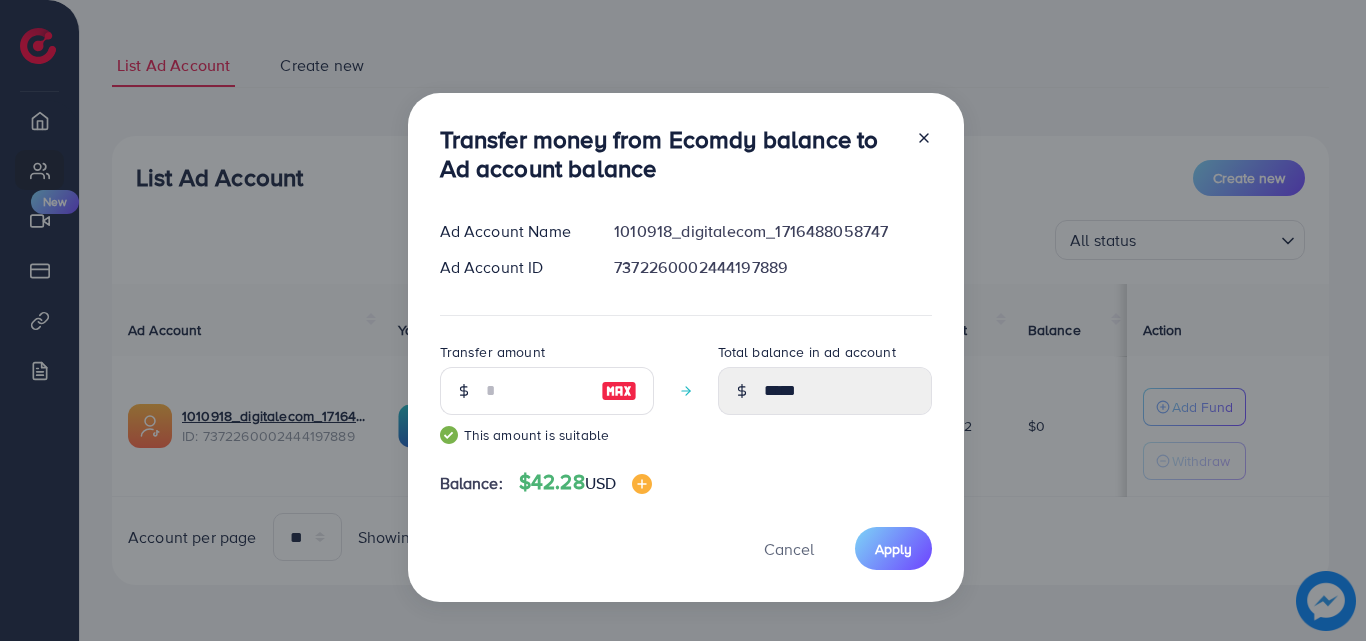 click on "Total balance in ad account  *****" at bounding box center (825, 400) 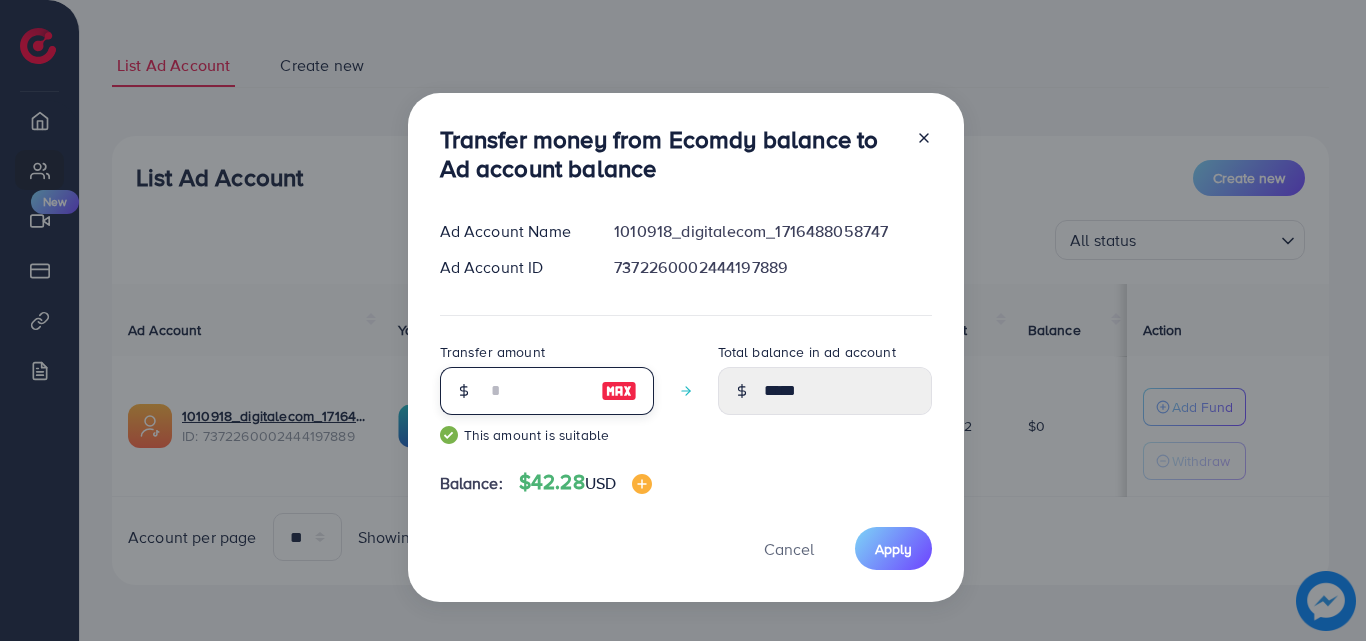 click on "**" at bounding box center [536, 391] 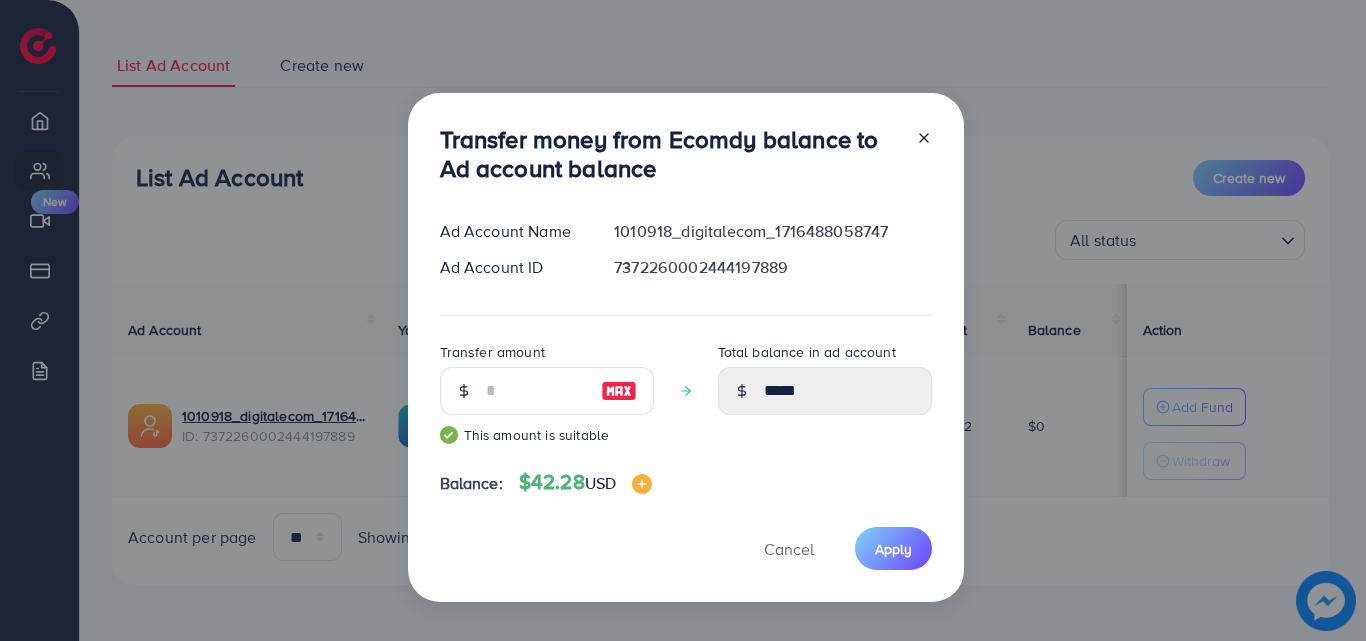 click on "Total balance in ad account  *****" at bounding box center [825, 400] 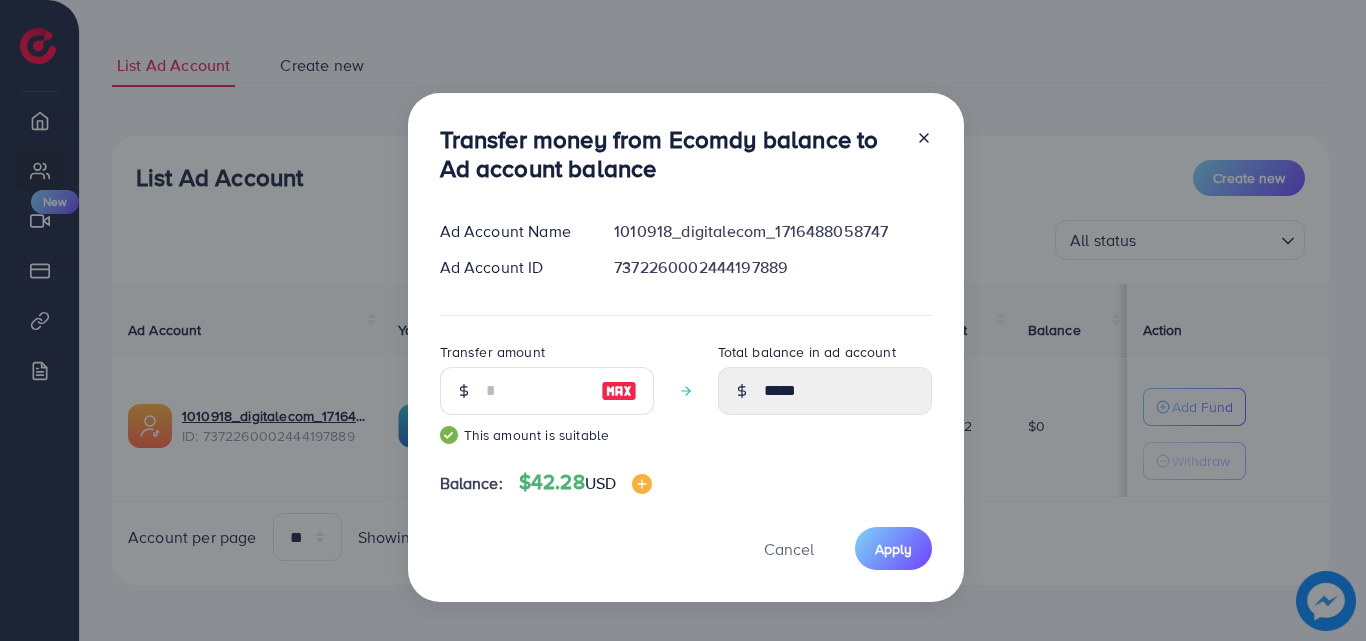 click on "Transfer money from Ecomdy balance to Ad account balance   Ad Account Name   1010918_digitalecom_1716488058747   Ad Account ID   7372260002444197889   Transfer amount  **  This amount is suitable   Total balance in ad account  ***** Balance:  $42.28  USD   Cancel   Apply" at bounding box center (683, 320) 